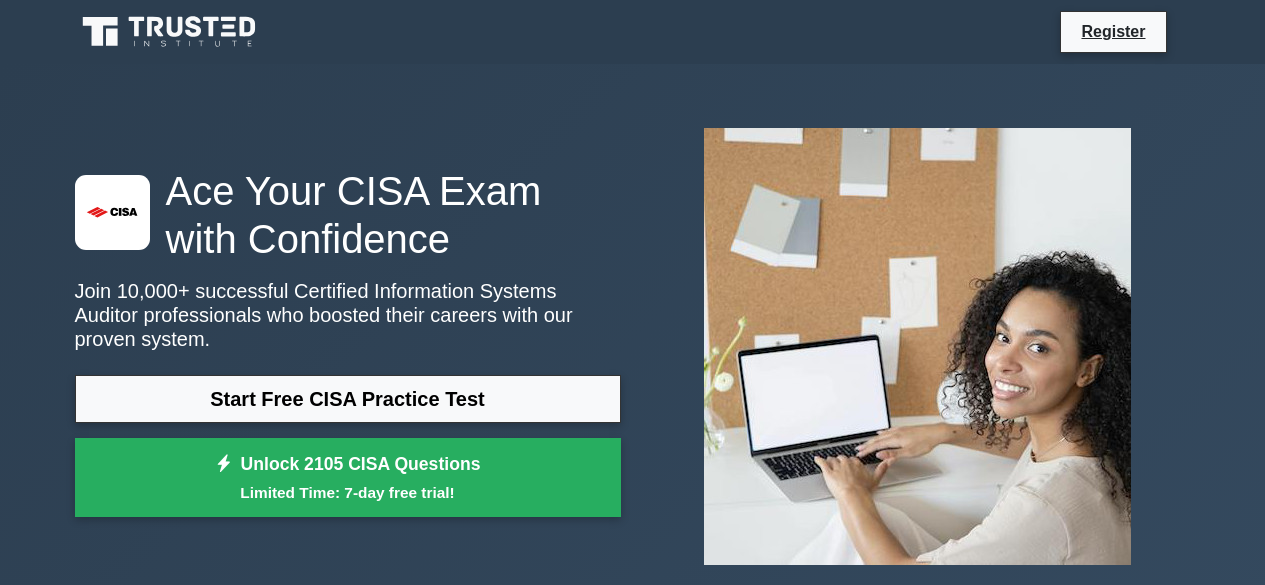 scroll, scrollTop: 0, scrollLeft: 0, axis: both 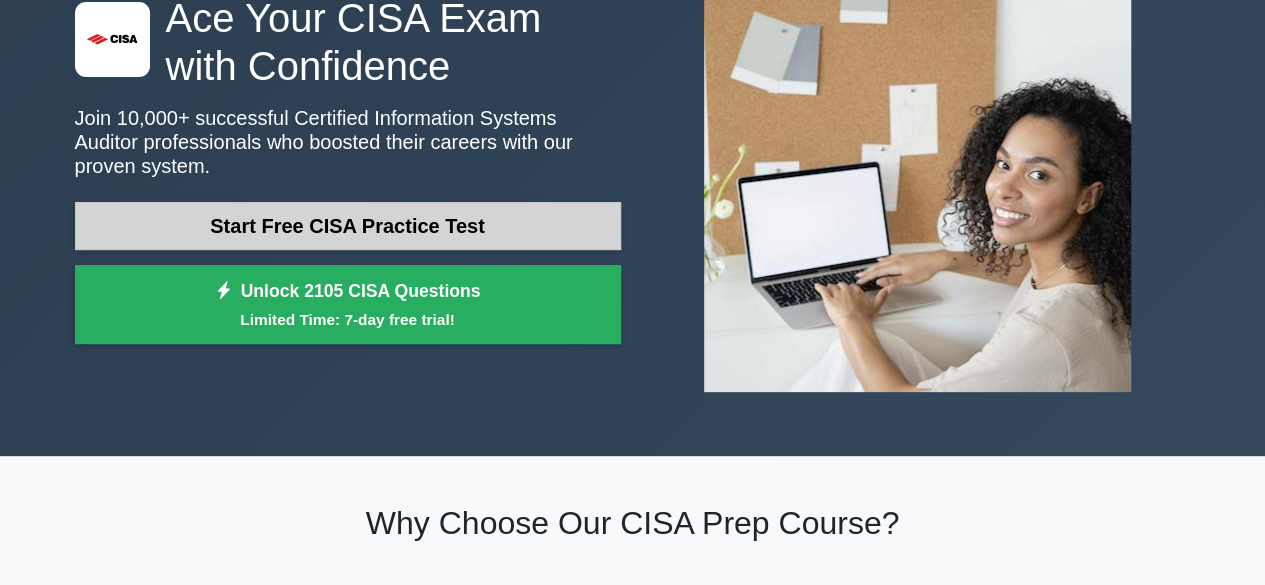 click on "Start Free CISA Practice Test" at bounding box center [348, 226] 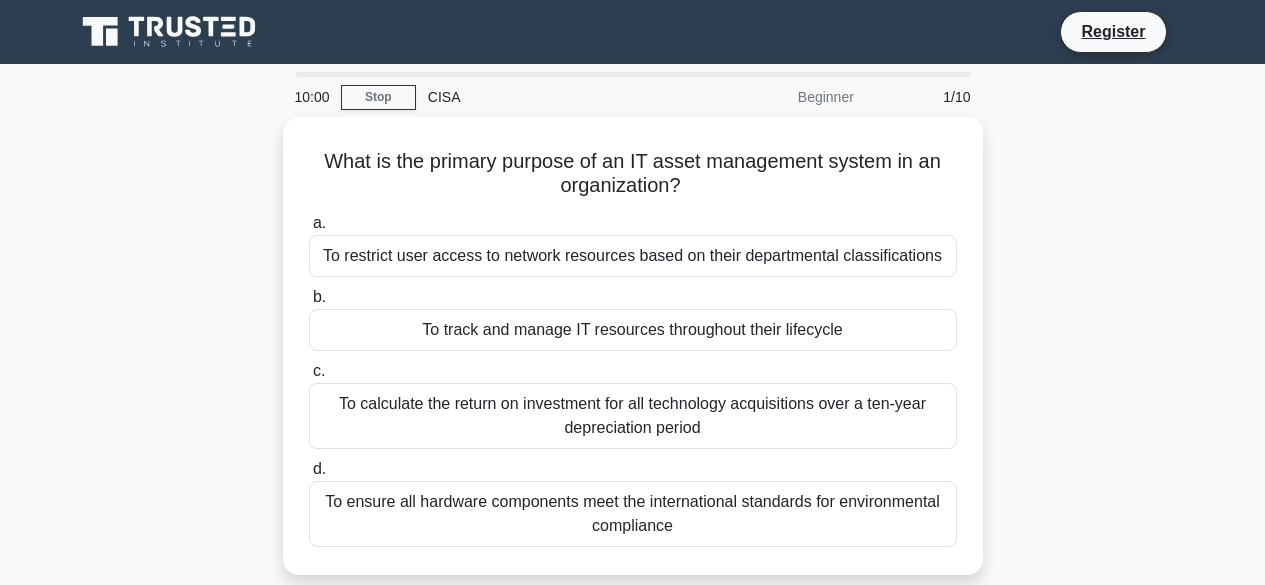 scroll, scrollTop: 0, scrollLeft: 0, axis: both 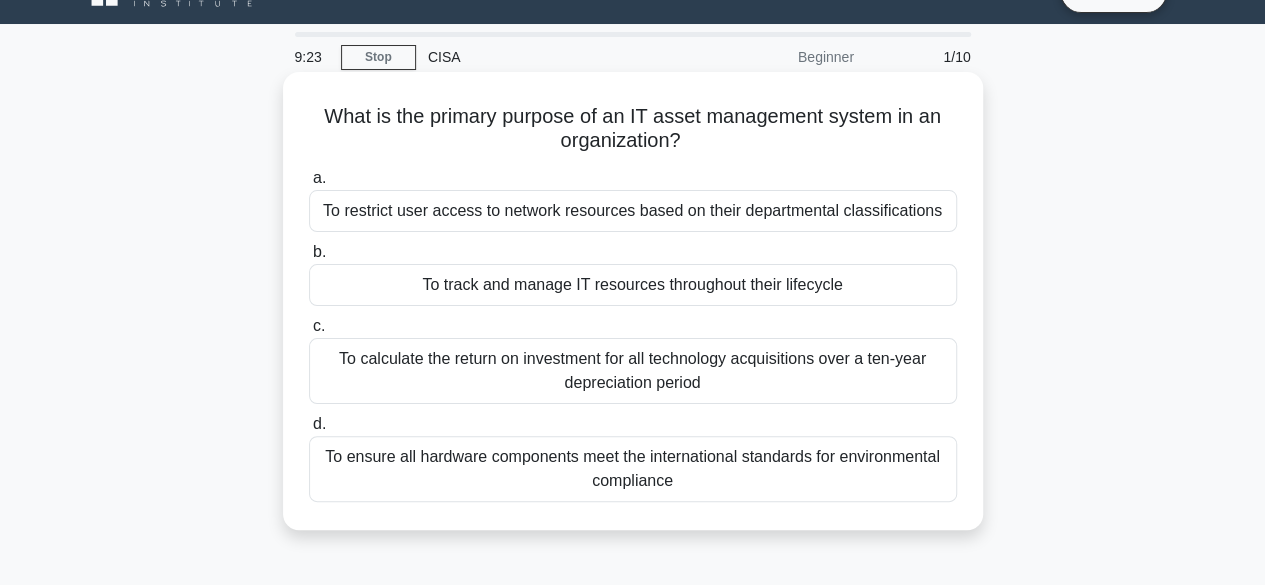 click on "To track and manage IT resources throughout their lifecycle" at bounding box center (633, 285) 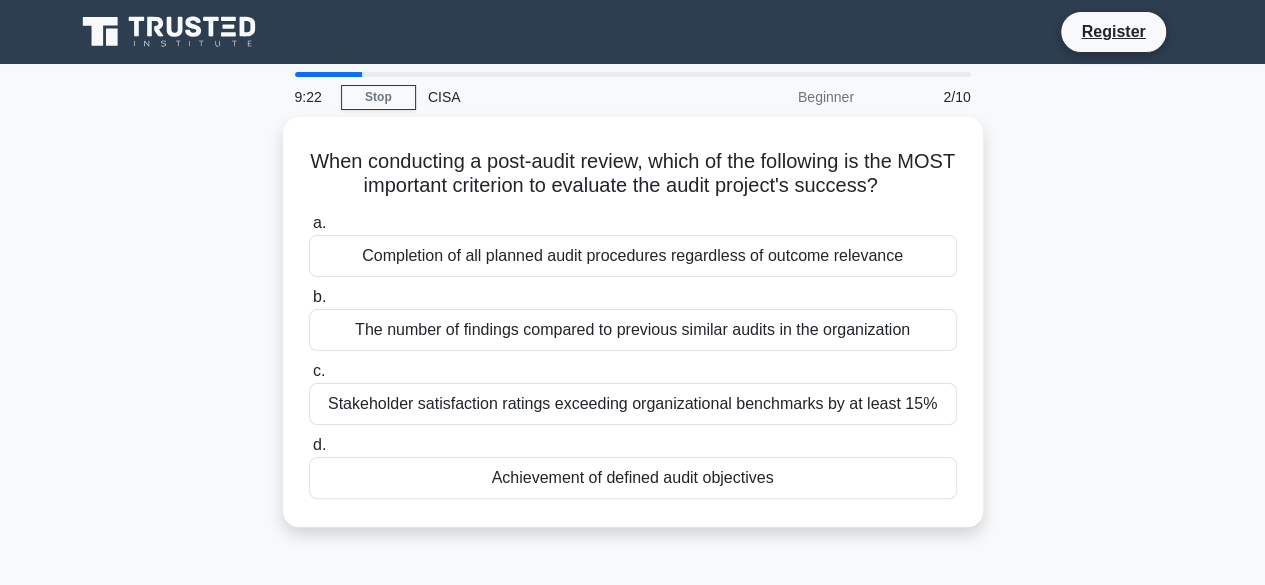 scroll, scrollTop: 0, scrollLeft: 0, axis: both 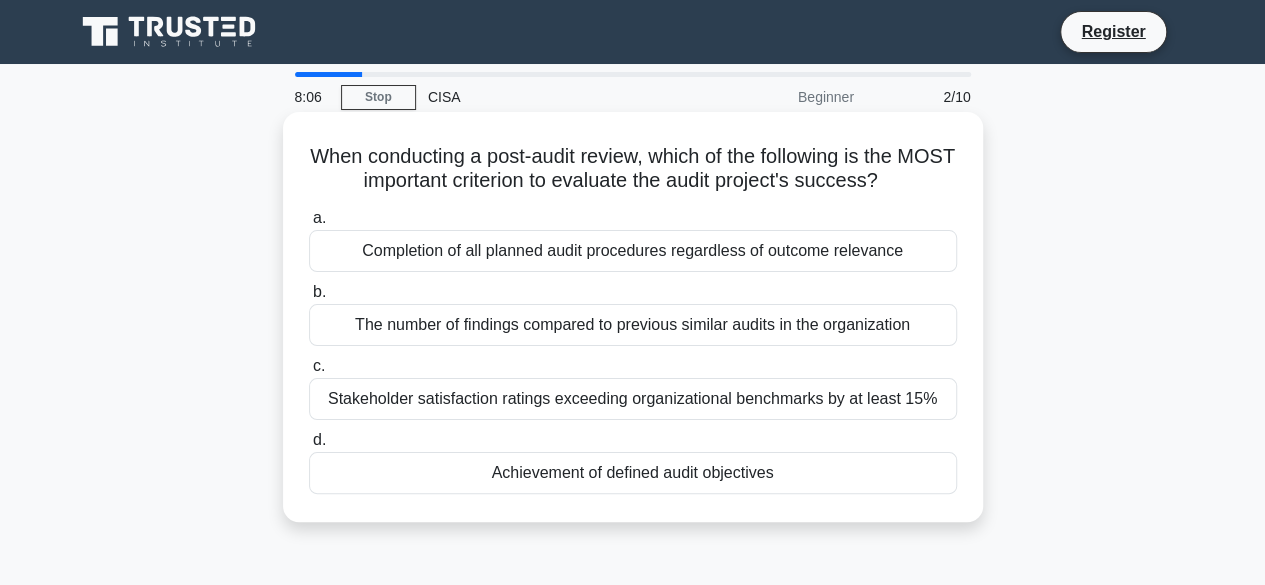 click on "Achievement of defined audit objectives" at bounding box center (633, 473) 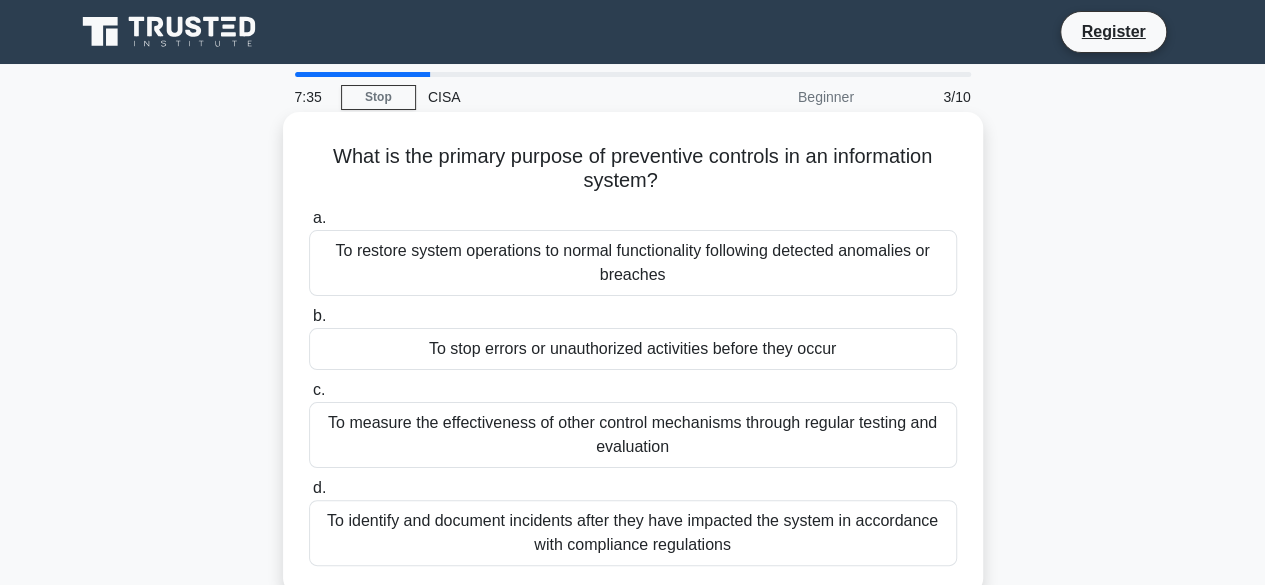click on "To stop errors or unauthorized activities before they occur" at bounding box center [633, 349] 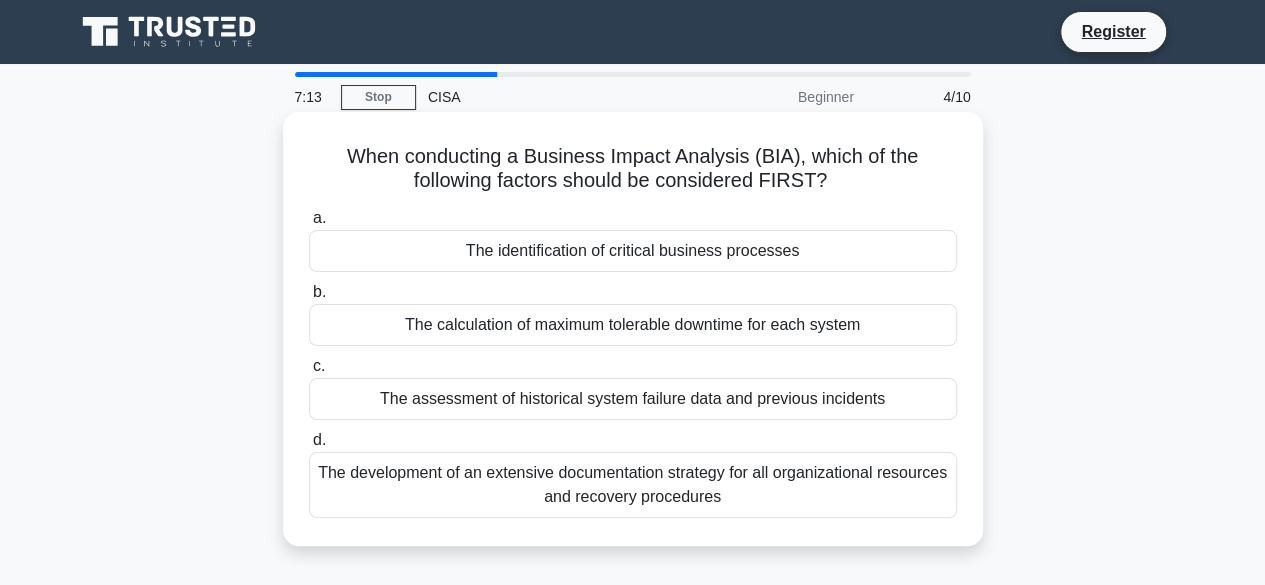 click on "The identification of critical business processes" at bounding box center [633, 251] 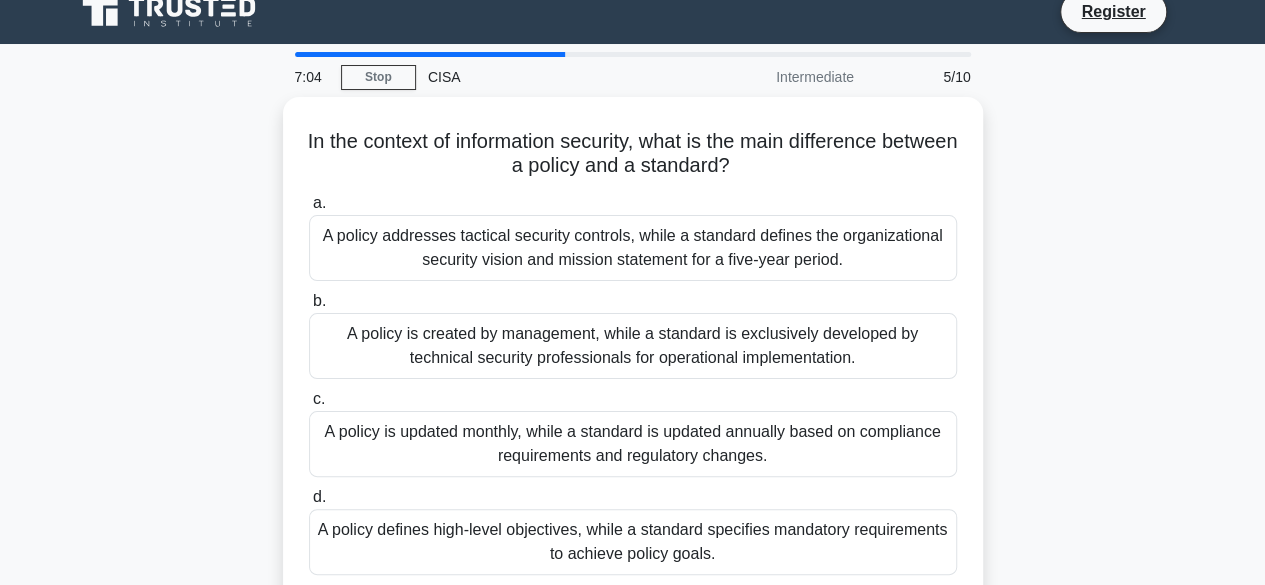 scroll, scrollTop: 40, scrollLeft: 0, axis: vertical 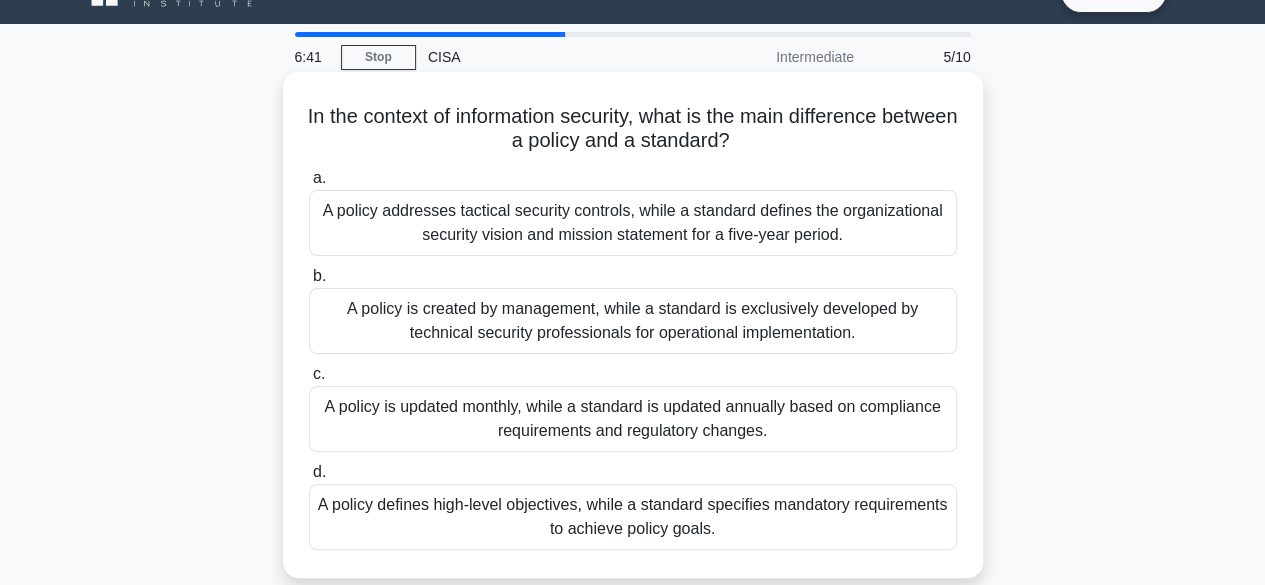 click on "A policy defines high-level objectives, while a standard specifies mandatory requirements to achieve policy goals." at bounding box center [633, 517] 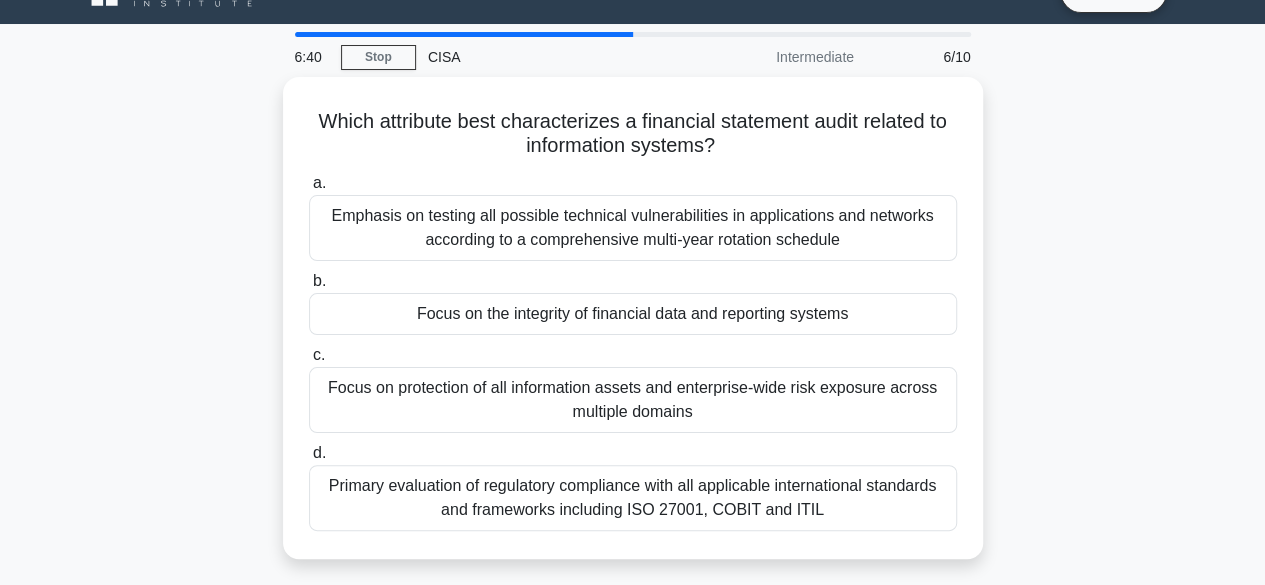 scroll, scrollTop: 0, scrollLeft: 0, axis: both 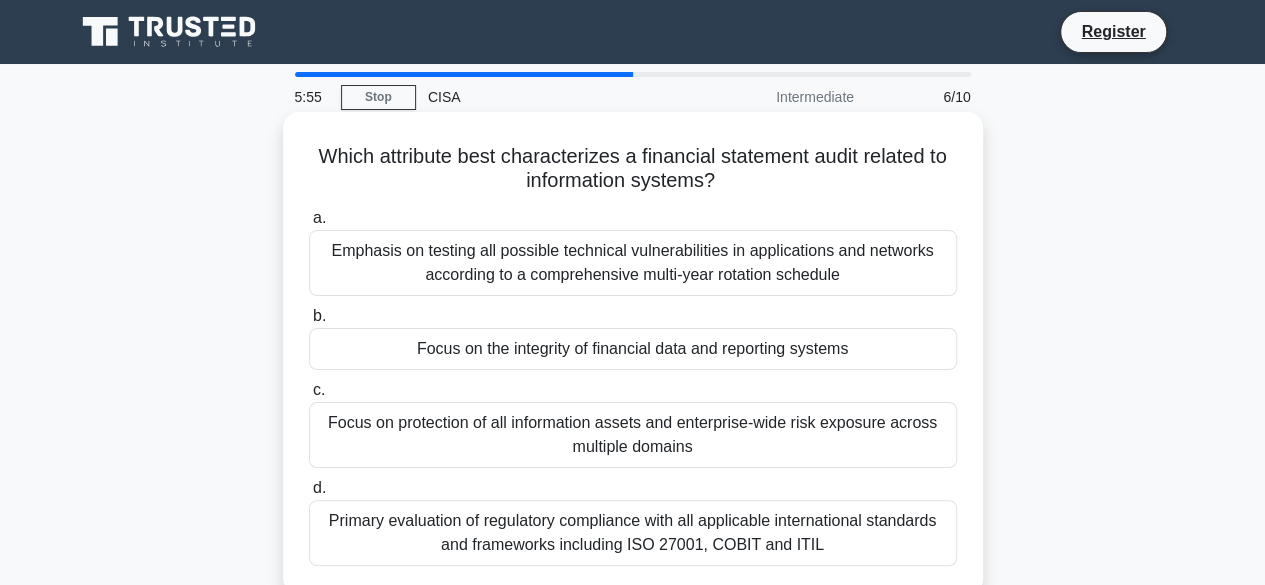 click on "Focus on the integrity of financial data and reporting systems" at bounding box center [633, 349] 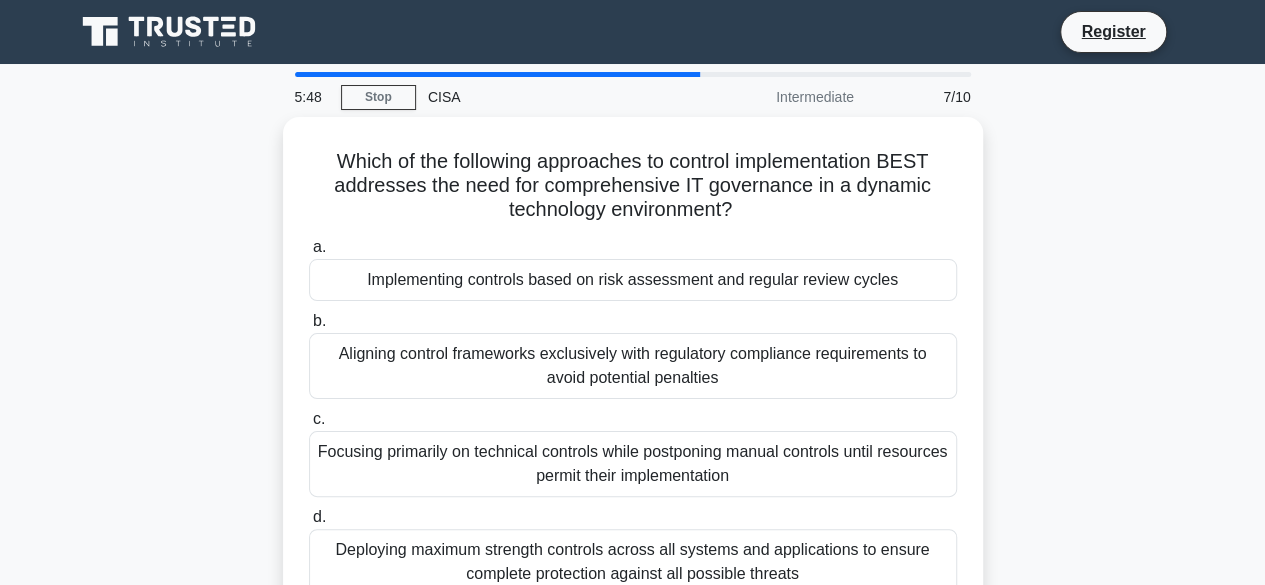 scroll, scrollTop: 40, scrollLeft: 0, axis: vertical 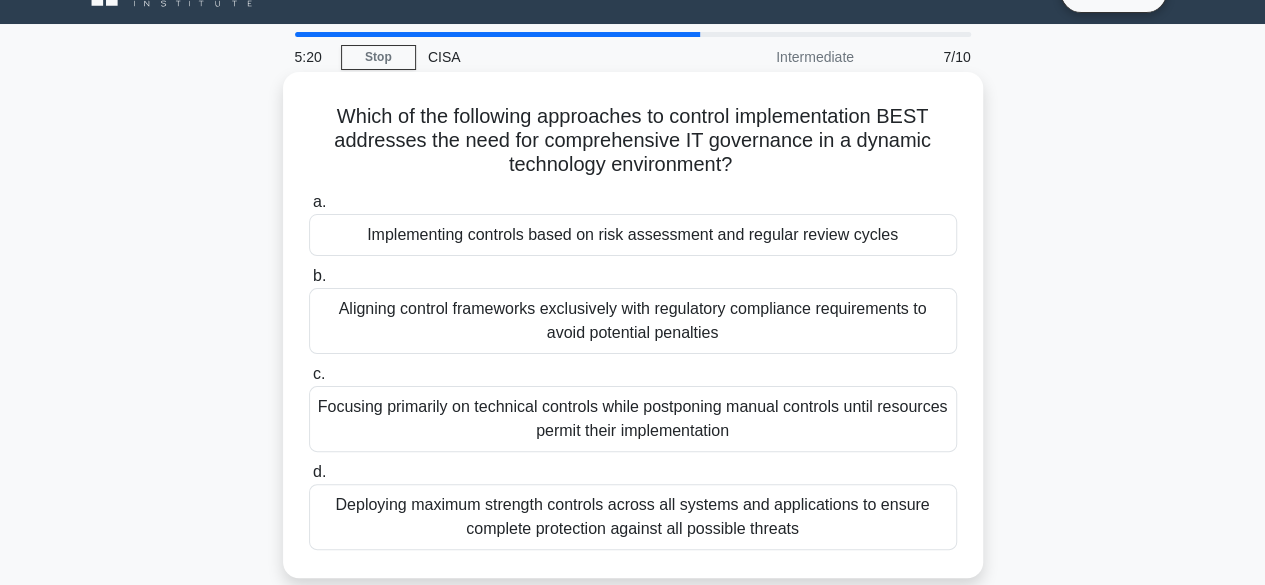 click on "Implementing controls based on risk assessment and regular review cycles" at bounding box center [633, 235] 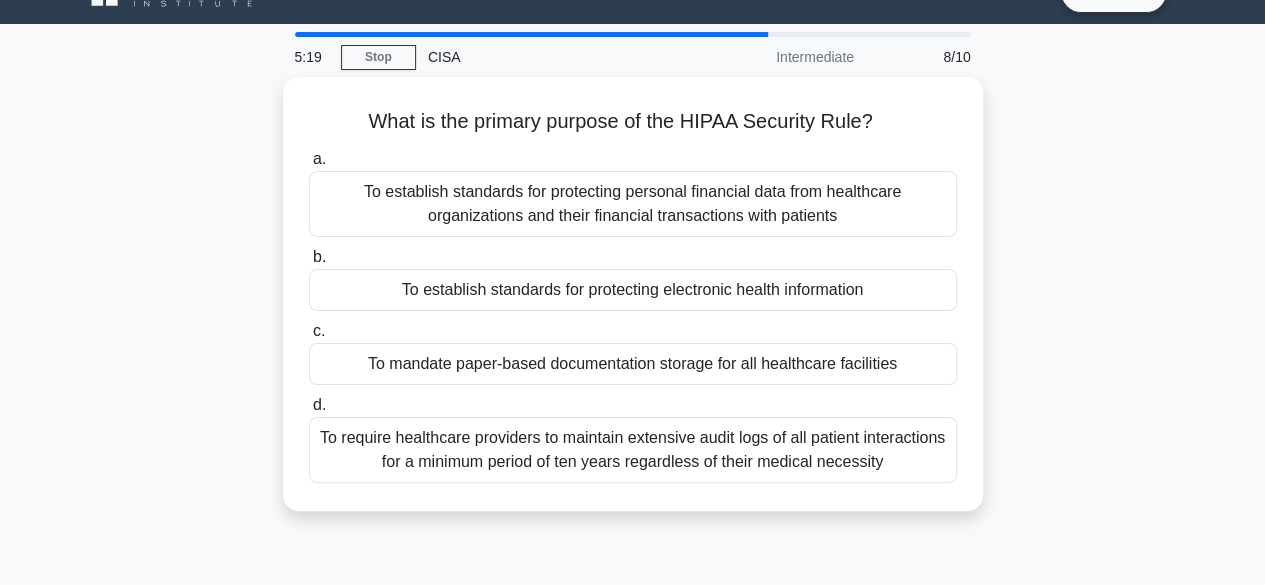 scroll, scrollTop: 0, scrollLeft: 0, axis: both 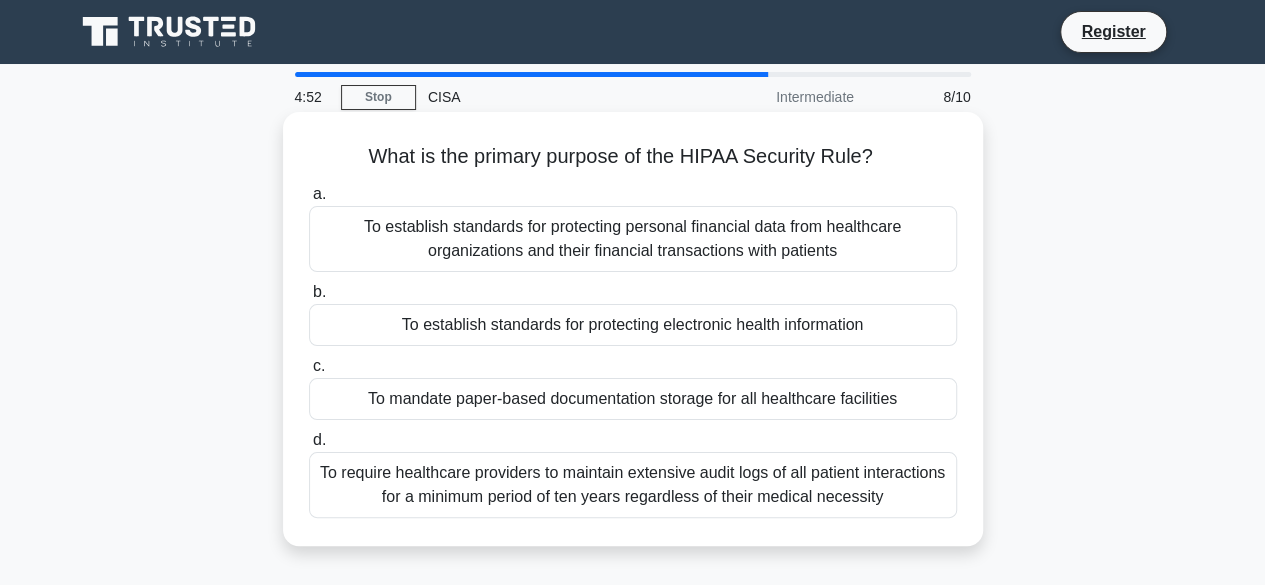 click on "To establish standards for protecting electronic health information" at bounding box center [633, 325] 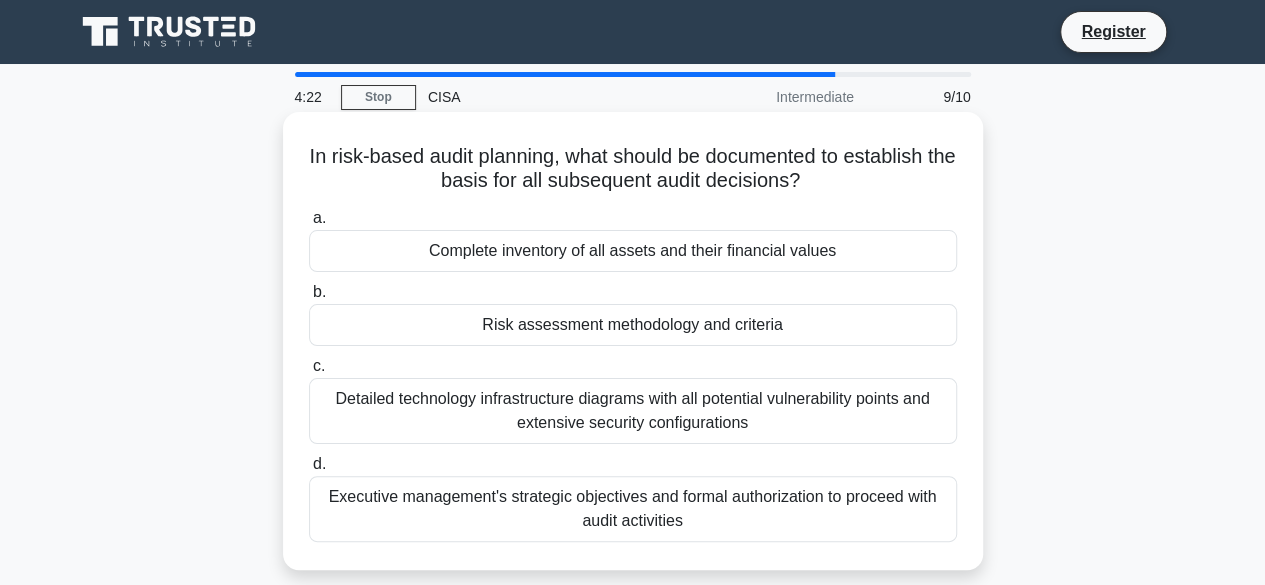 click on "Risk assessment methodology and criteria" at bounding box center [633, 325] 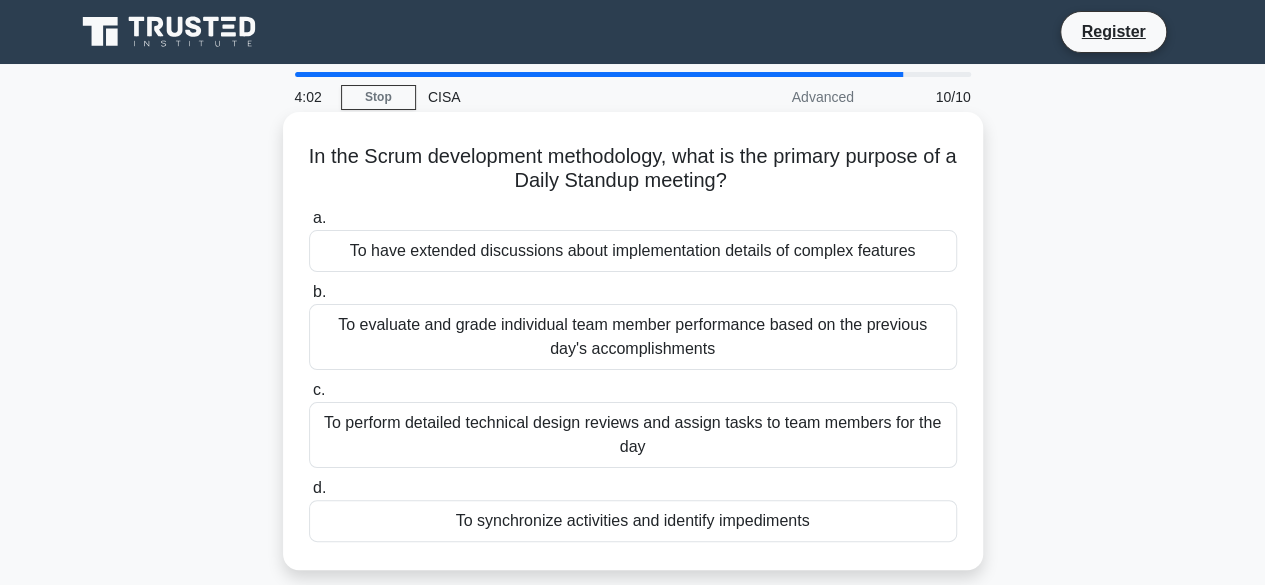 click on "To synchronize activities and identify impediments" at bounding box center (633, 521) 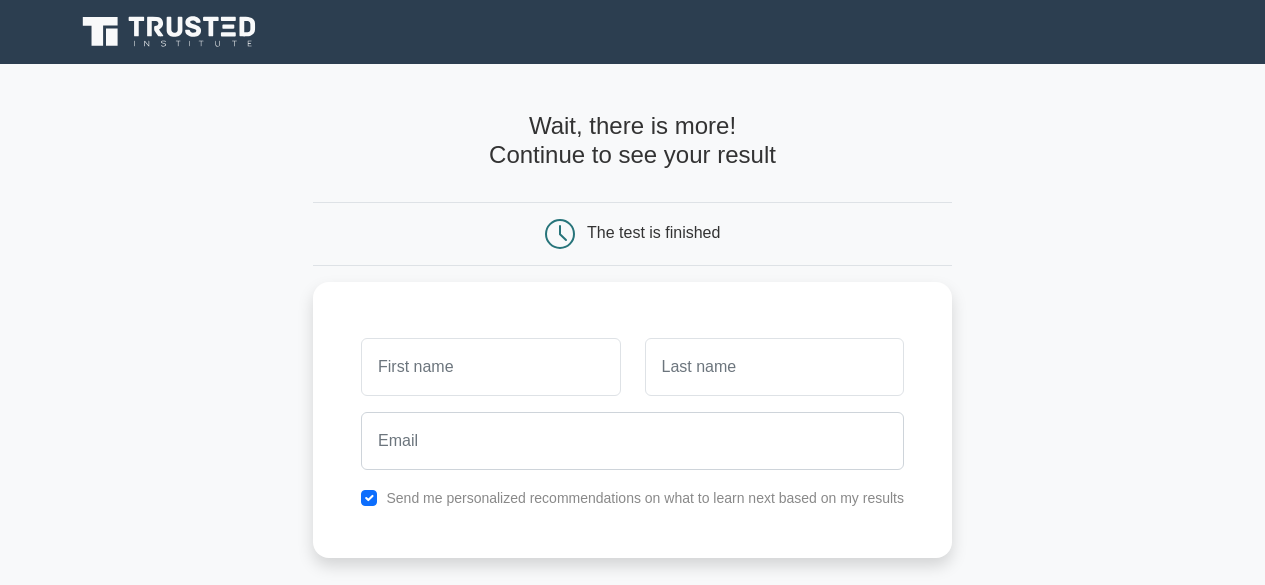 scroll, scrollTop: 0, scrollLeft: 0, axis: both 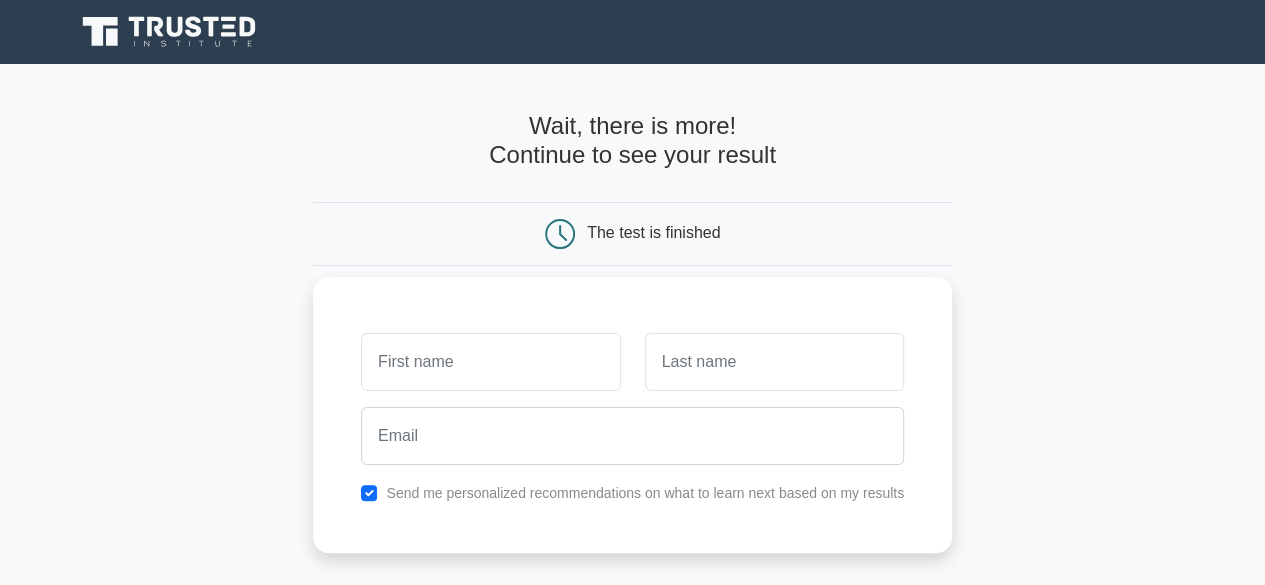 click at bounding box center (490, 362) 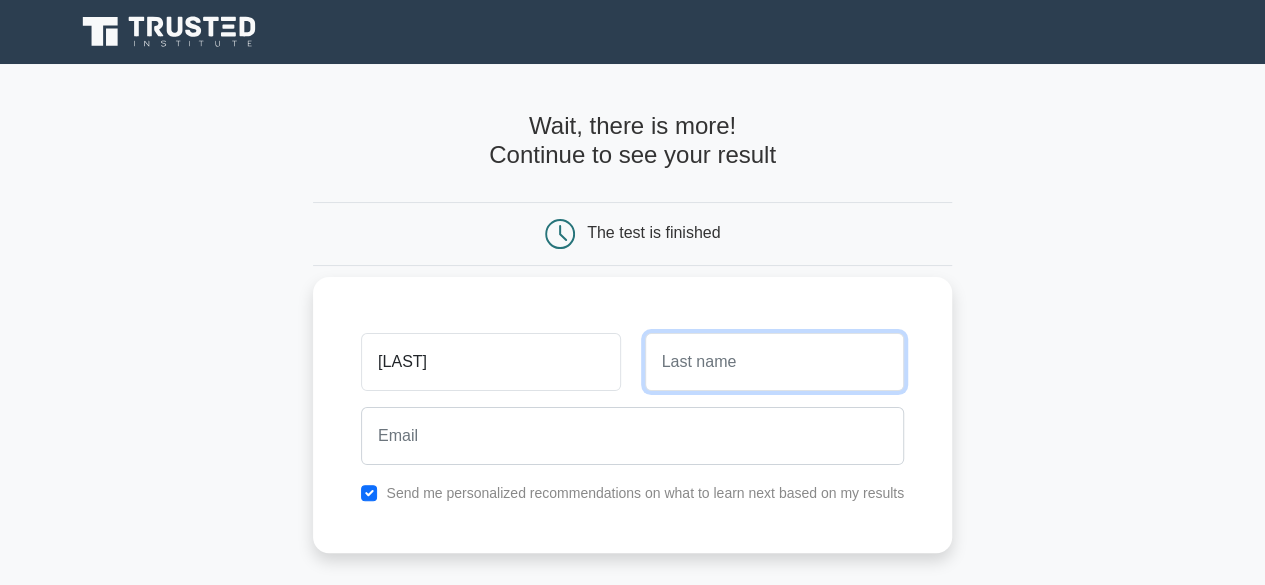 click at bounding box center [774, 362] 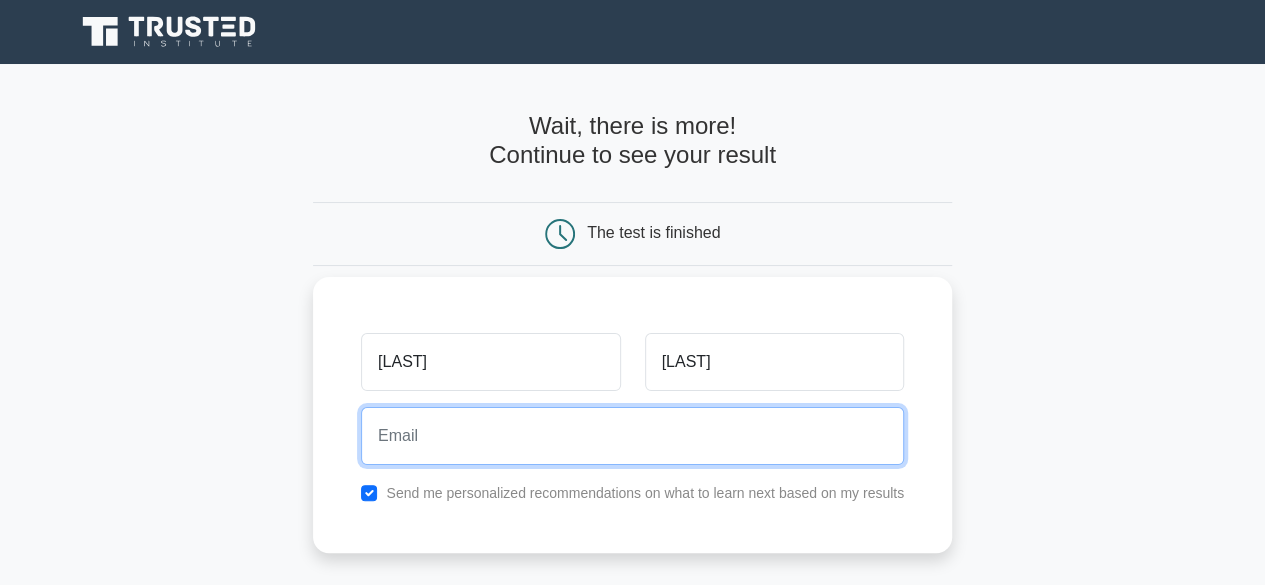click at bounding box center (632, 436) 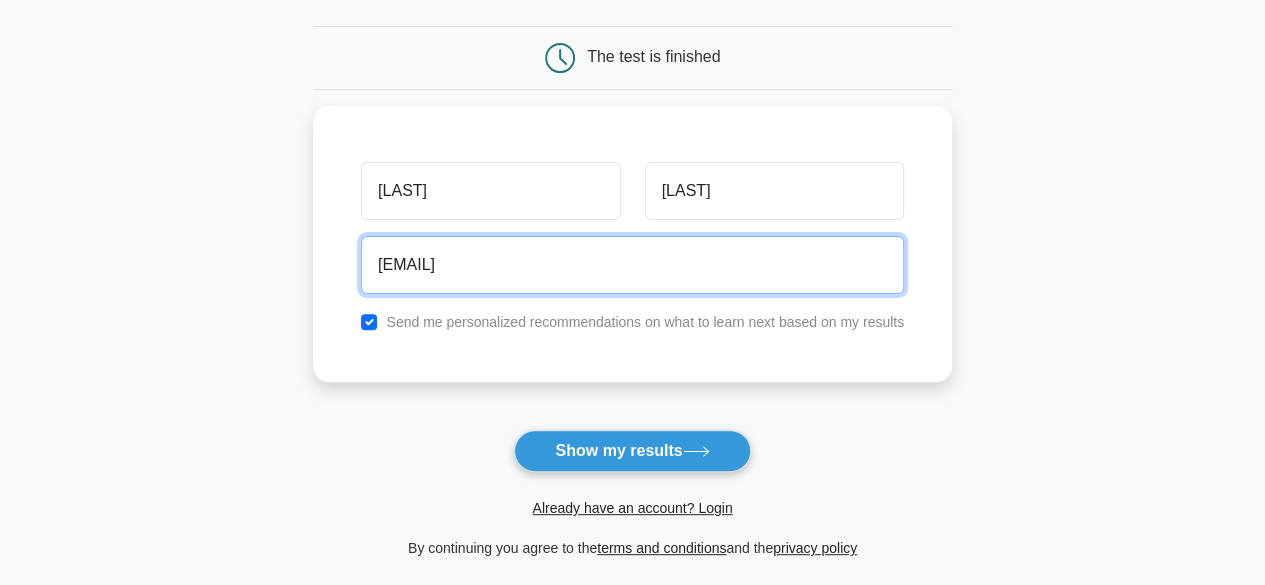 scroll, scrollTop: 200, scrollLeft: 0, axis: vertical 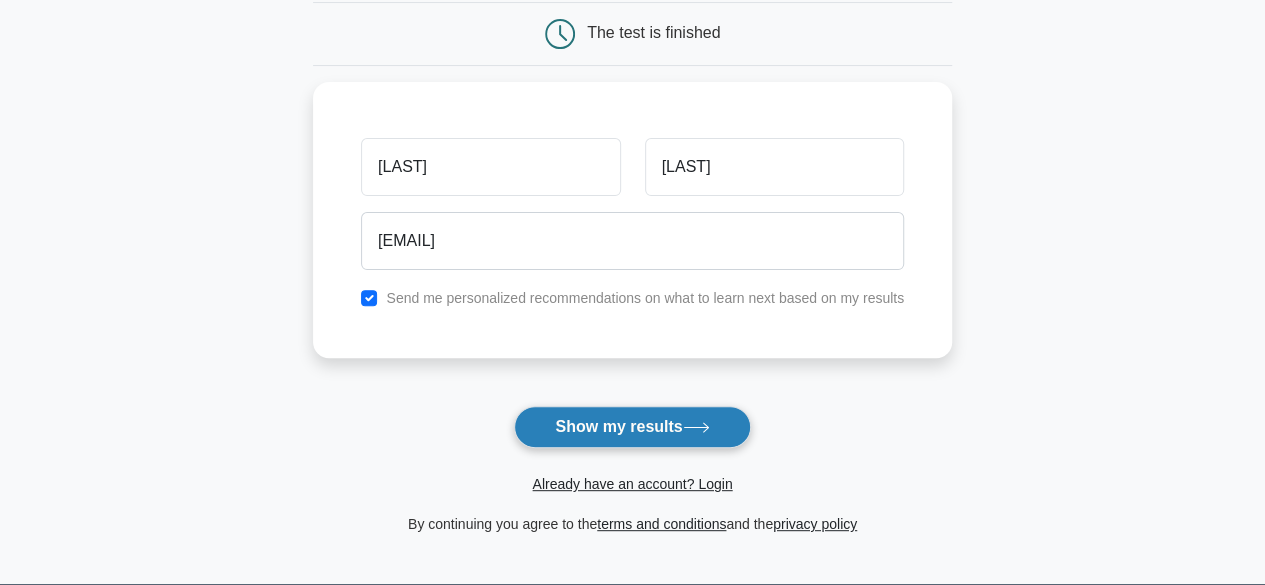 click on "Show my results" at bounding box center (632, 427) 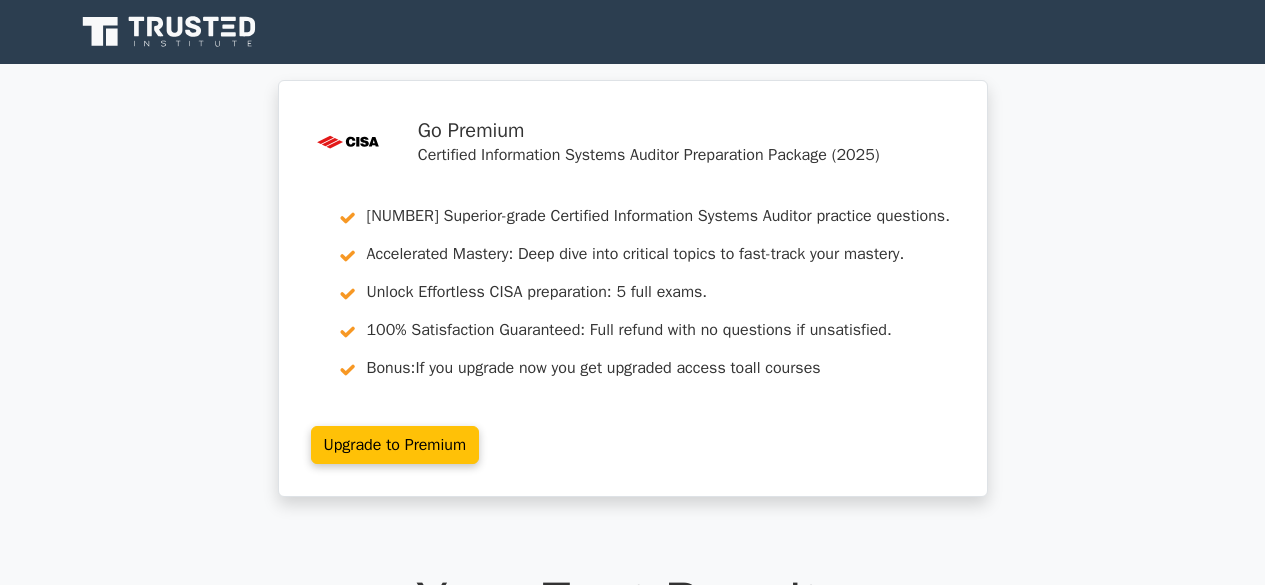 scroll, scrollTop: 0, scrollLeft: 0, axis: both 